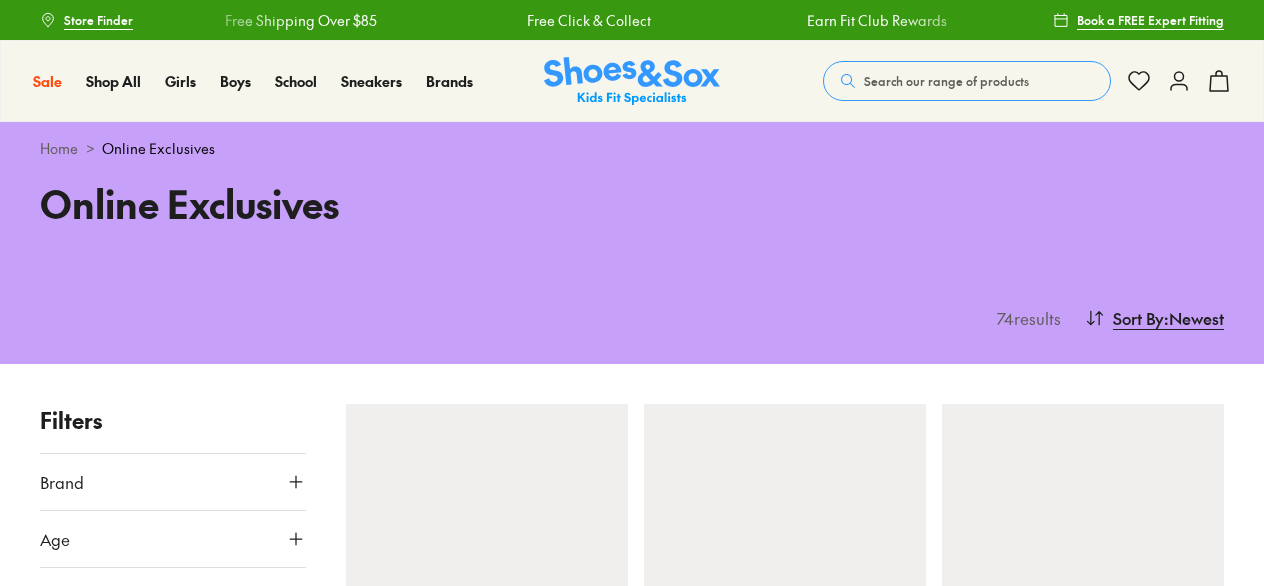 scroll, scrollTop: 0, scrollLeft: 0, axis: both 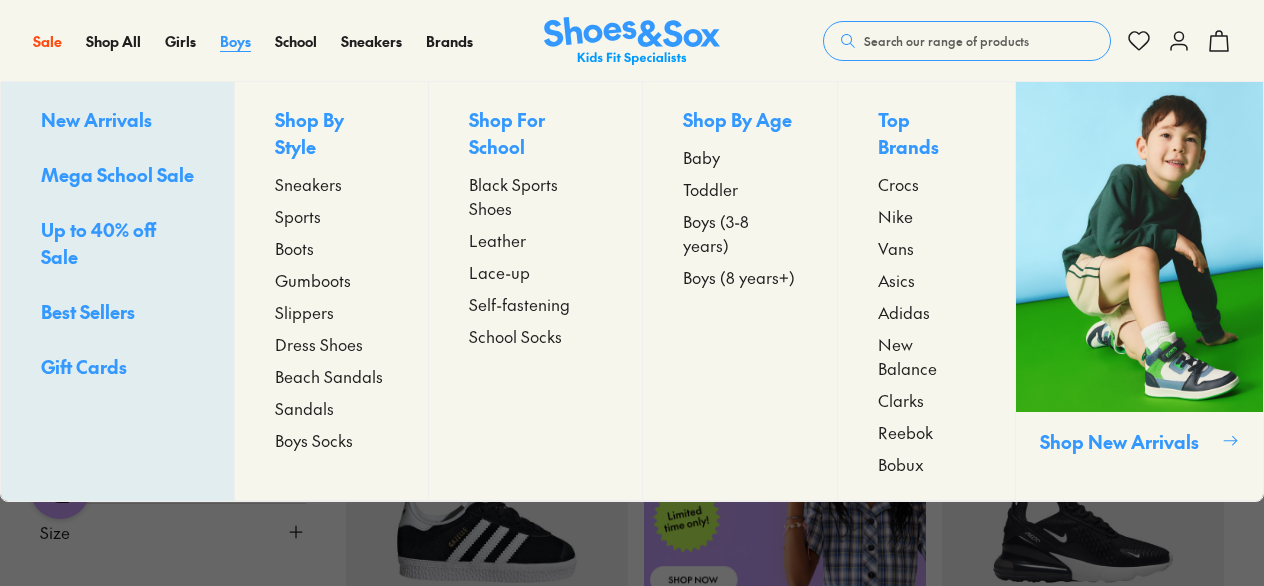 click on "Boys" at bounding box center [235, 41] 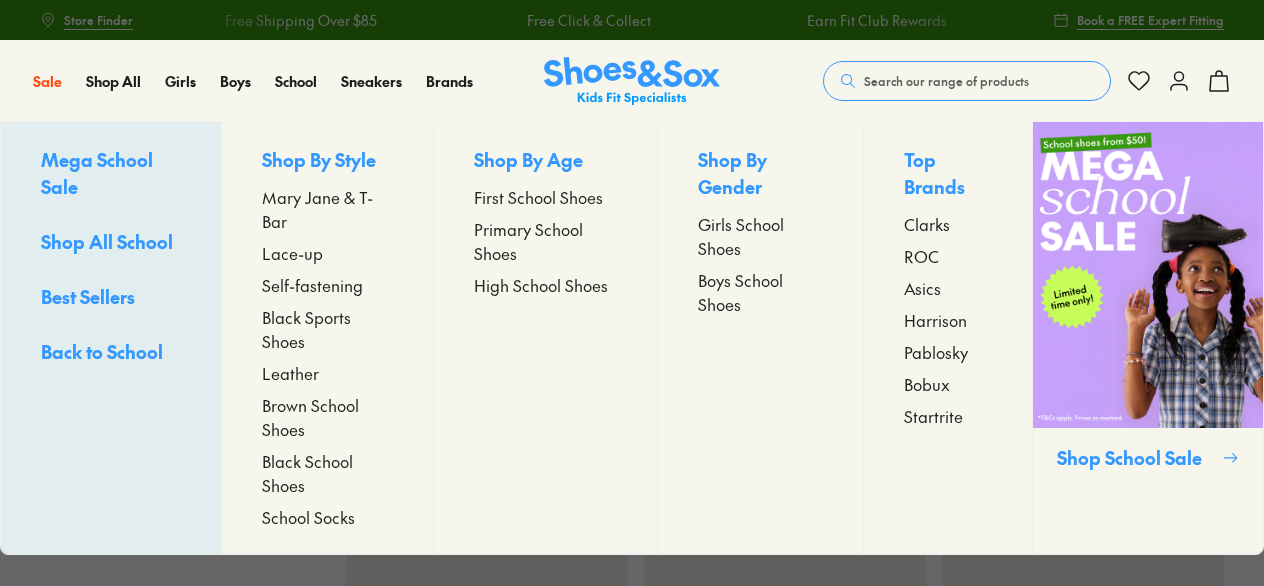 scroll, scrollTop: 0, scrollLeft: 0, axis: both 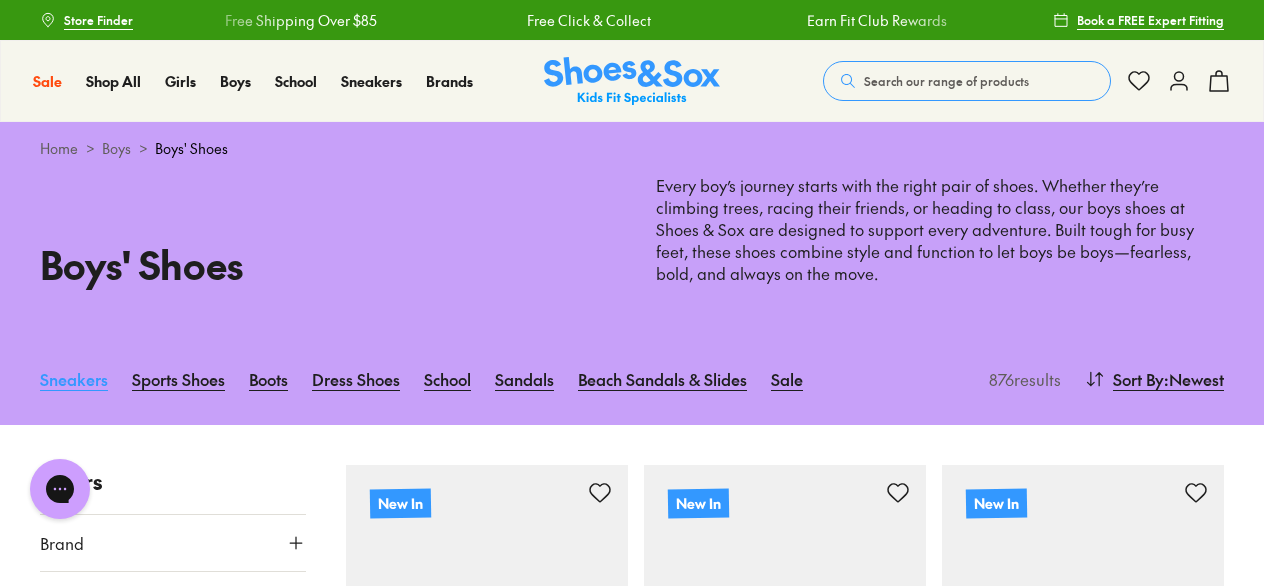 click on "Sneakers" at bounding box center [74, 379] 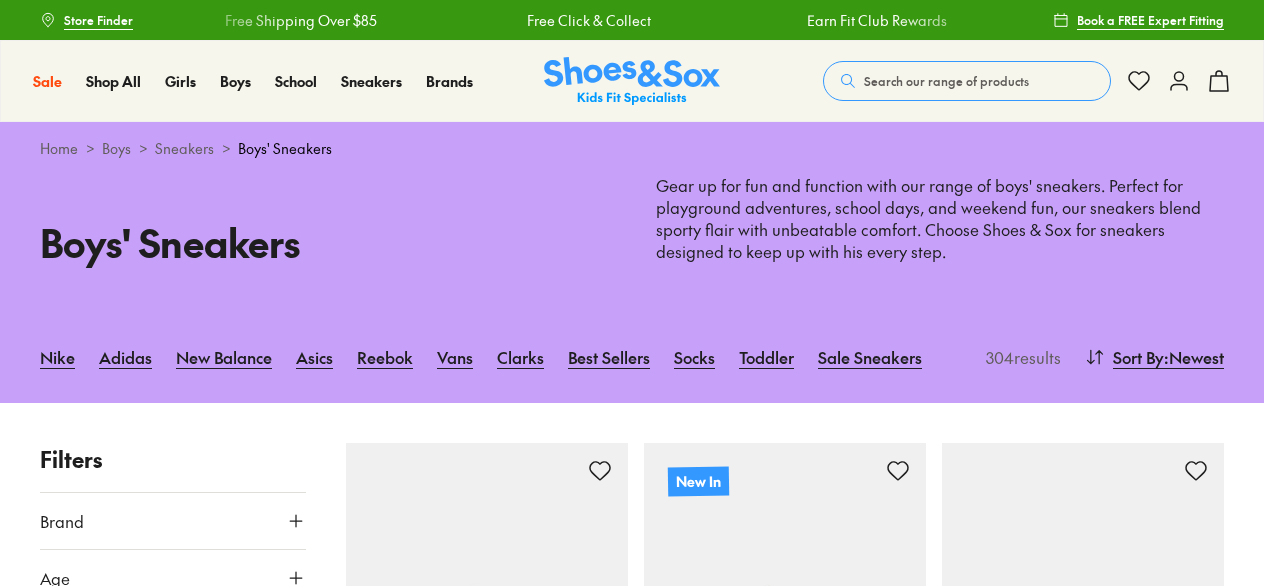 scroll, scrollTop: 423, scrollLeft: 0, axis: vertical 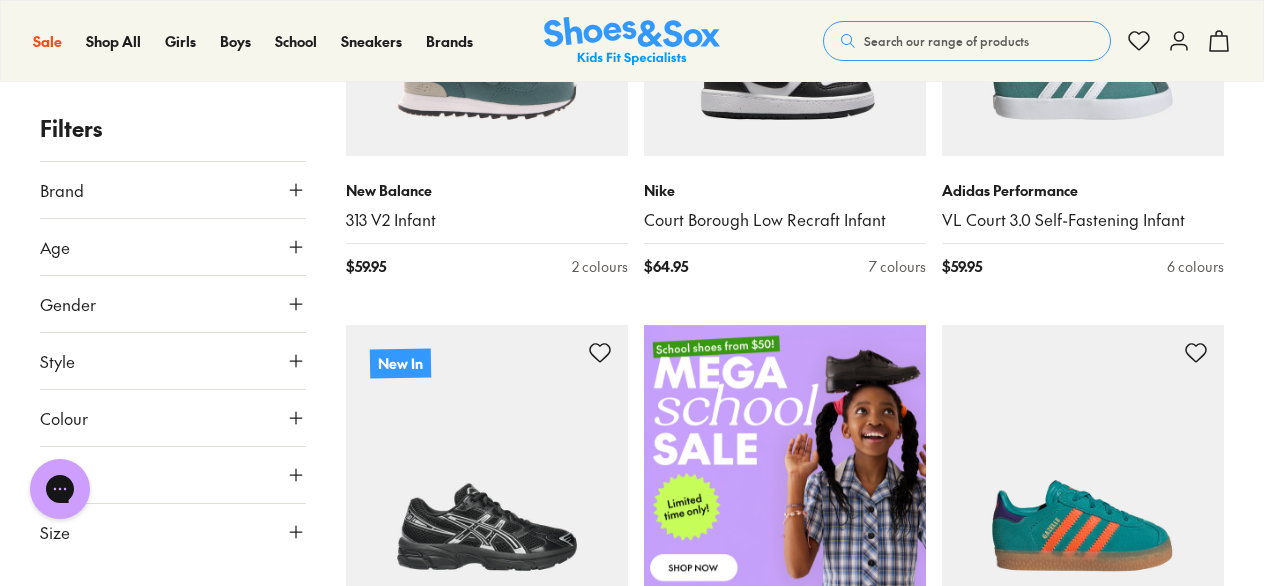 click 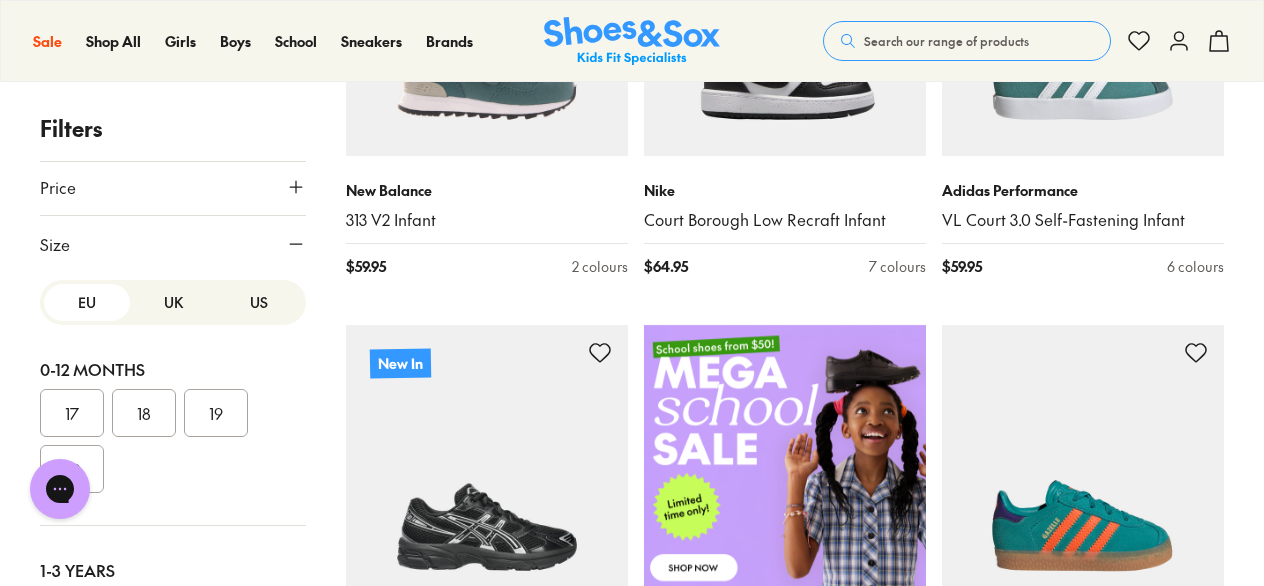 scroll, scrollTop: 311, scrollLeft: 0, axis: vertical 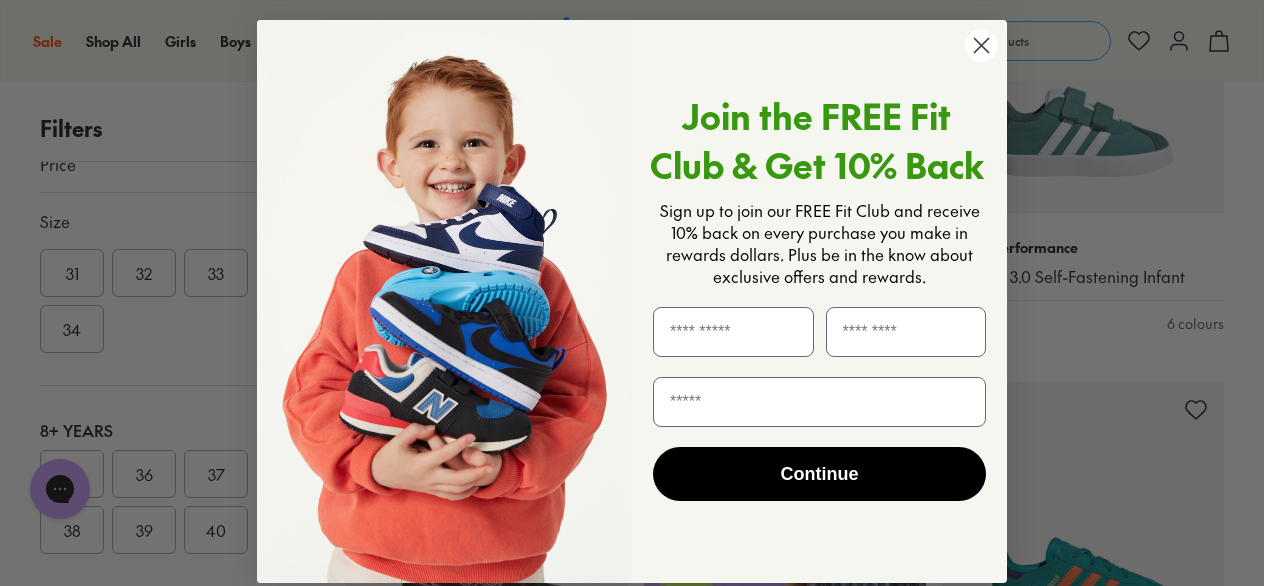 click 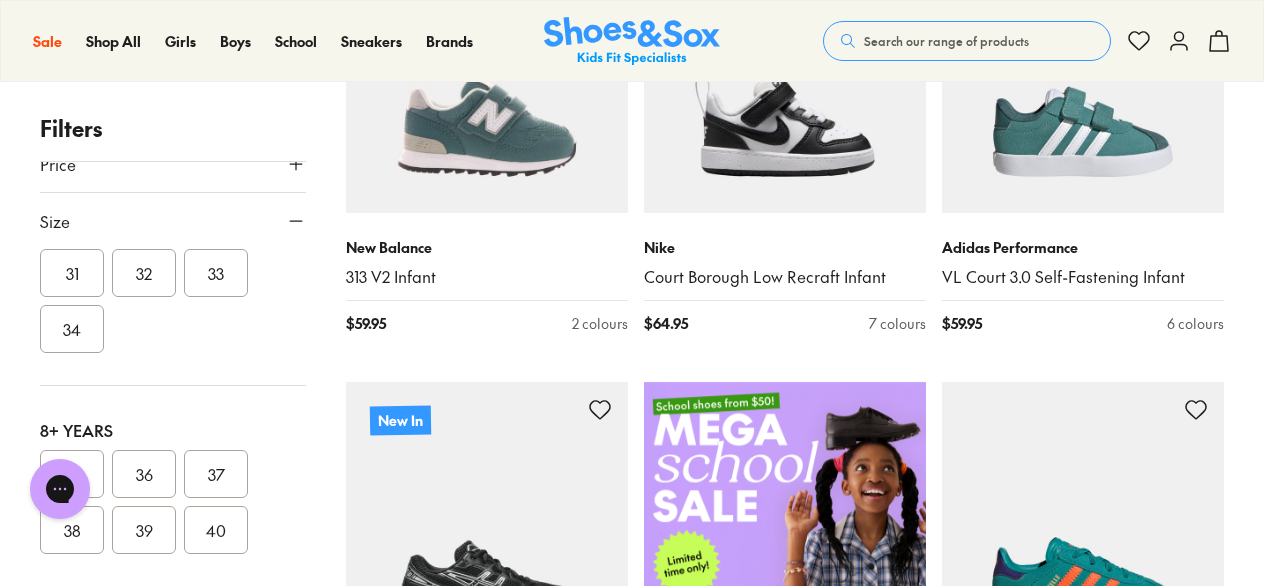 click on "34" at bounding box center [72, 329] 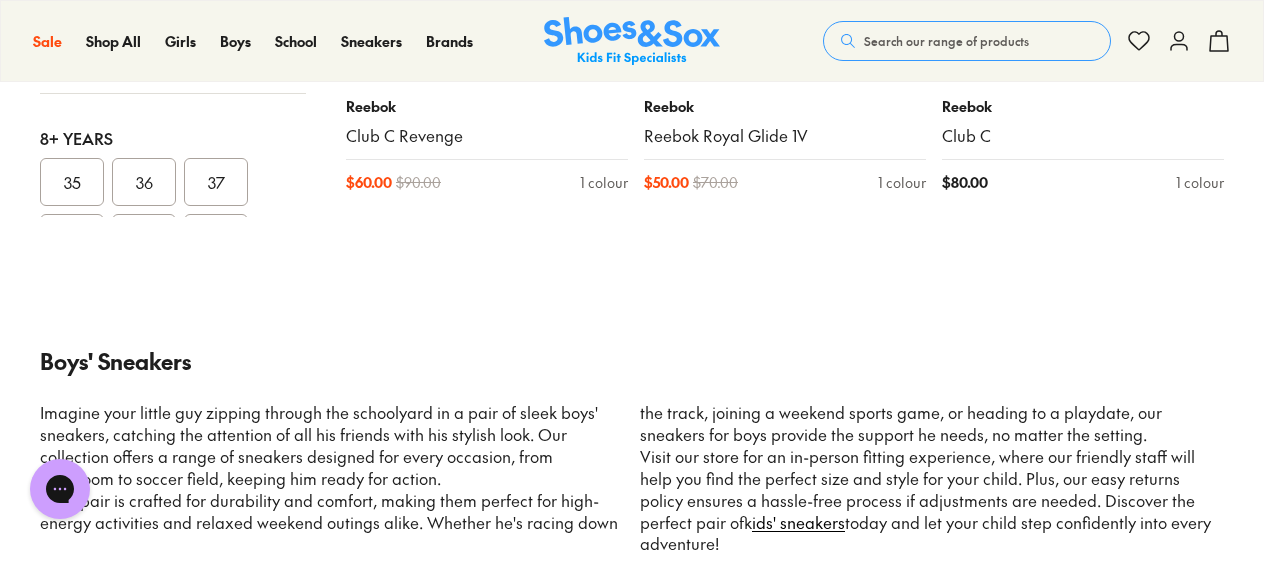 scroll, scrollTop: 4709, scrollLeft: 0, axis: vertical 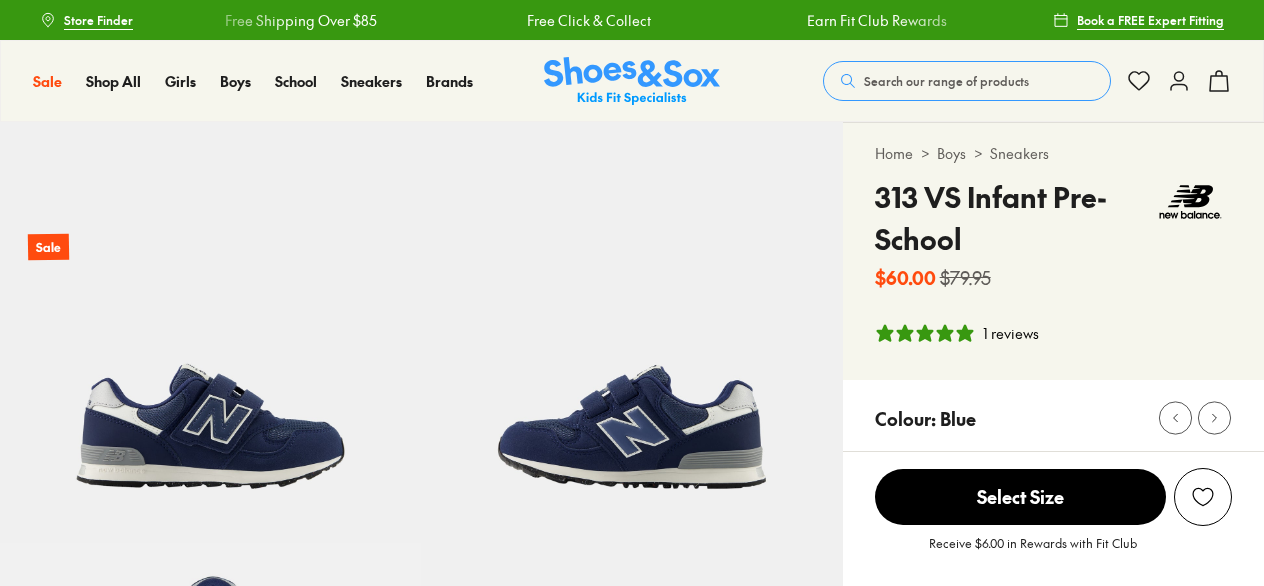 select on "*" 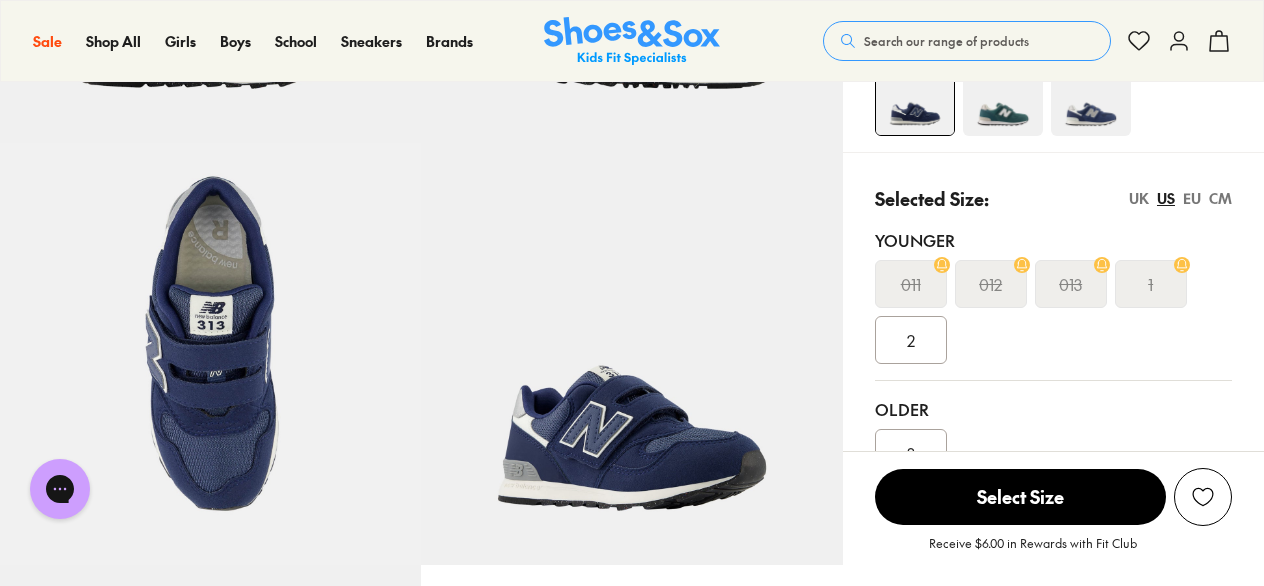 scroll, scrollTop: 408, scrollLeft: 0, axis: vertical 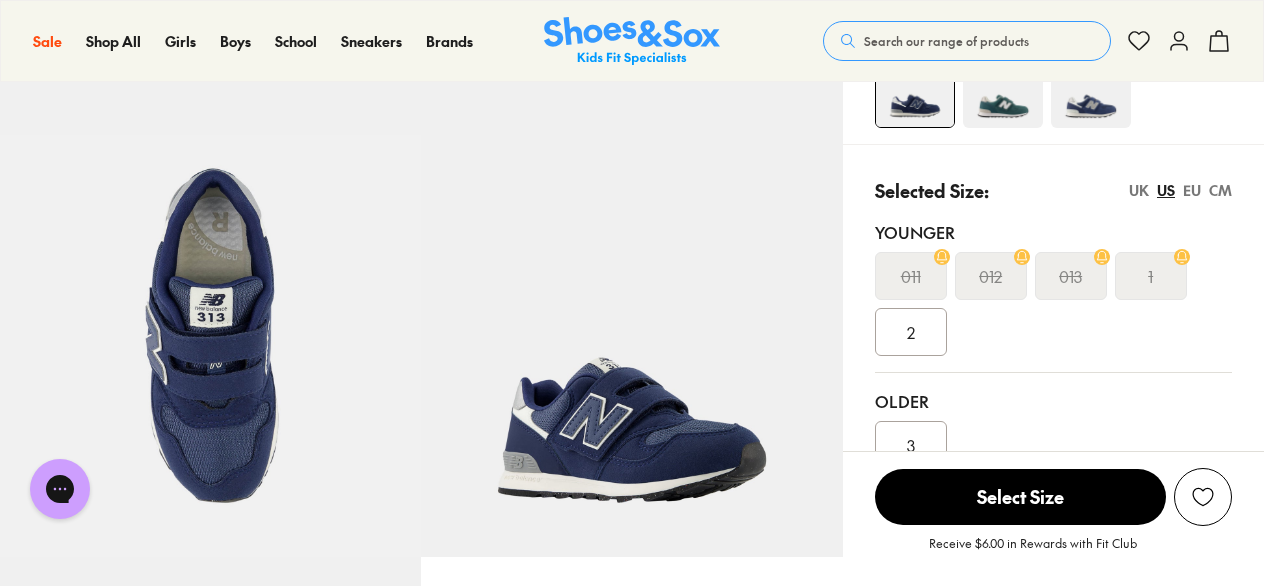 click at bounding box center (1003, 88) 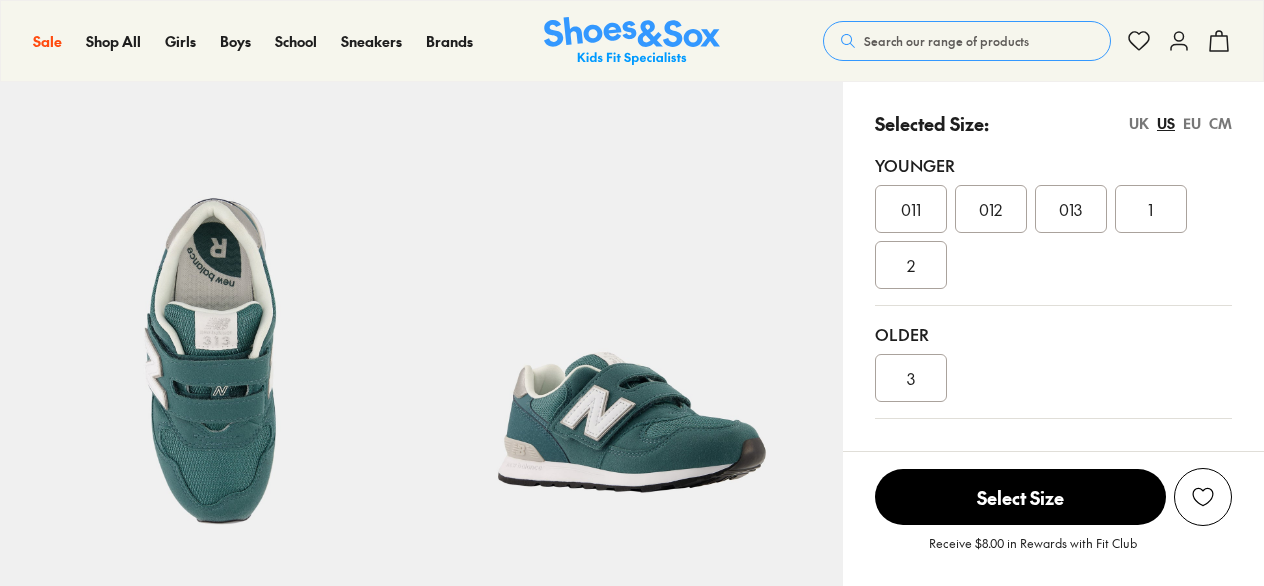 scroll, scrollTop: 418, scrollLeft: 0, axis: vertical 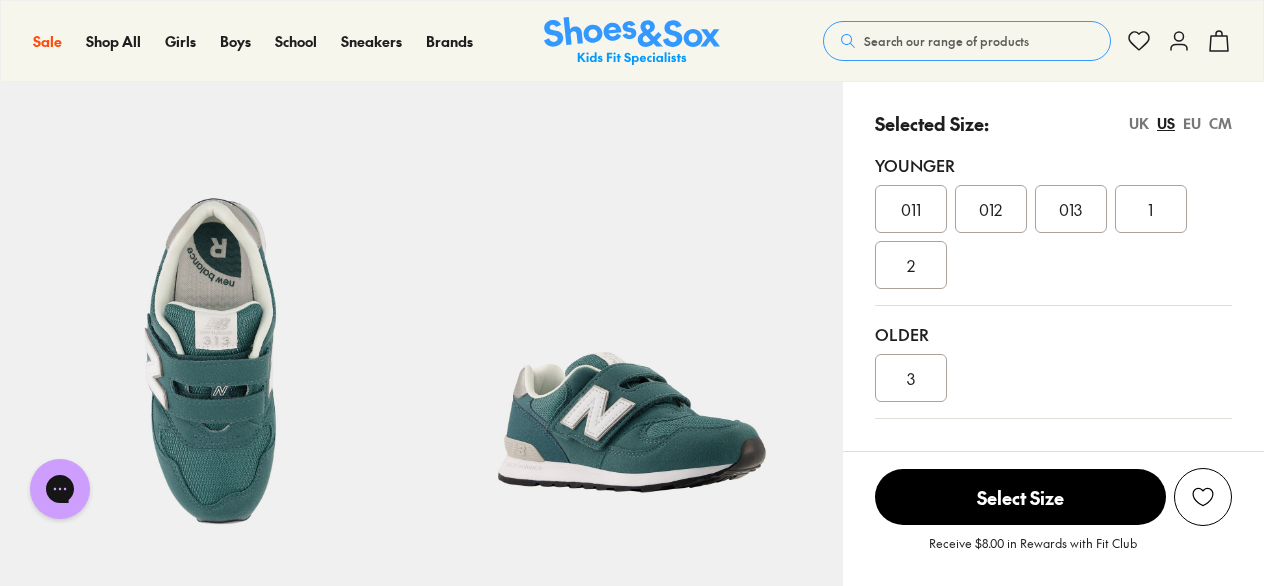 click on "2" at bounding box center [911, 265] 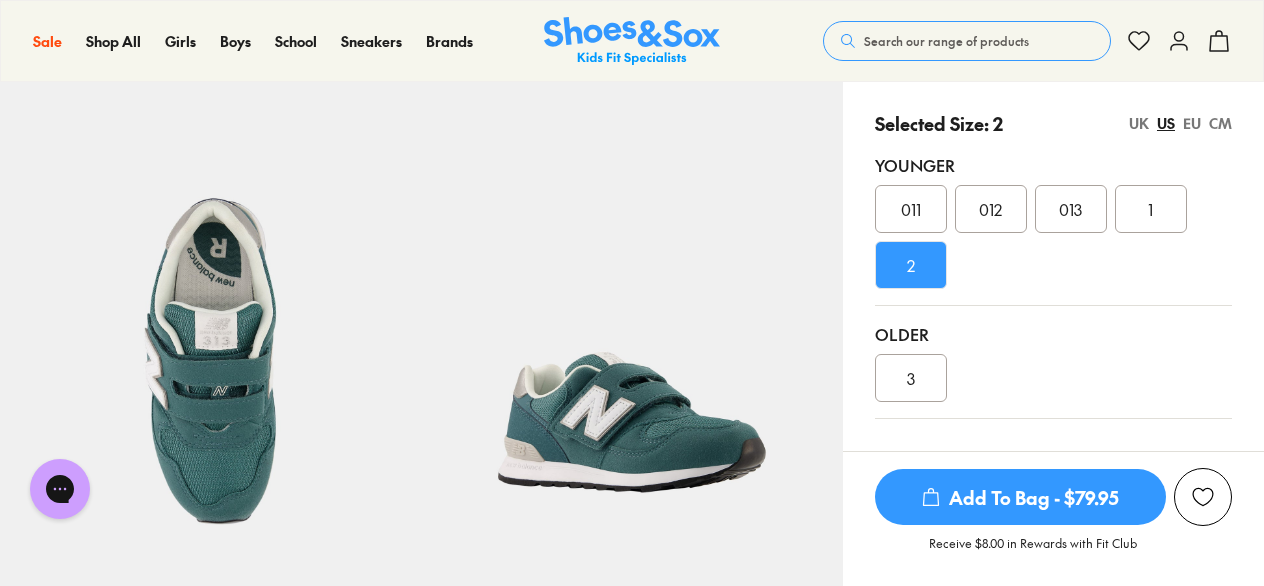 click on "Add To Bag - $79.95" at bounding box center [1020, 497] 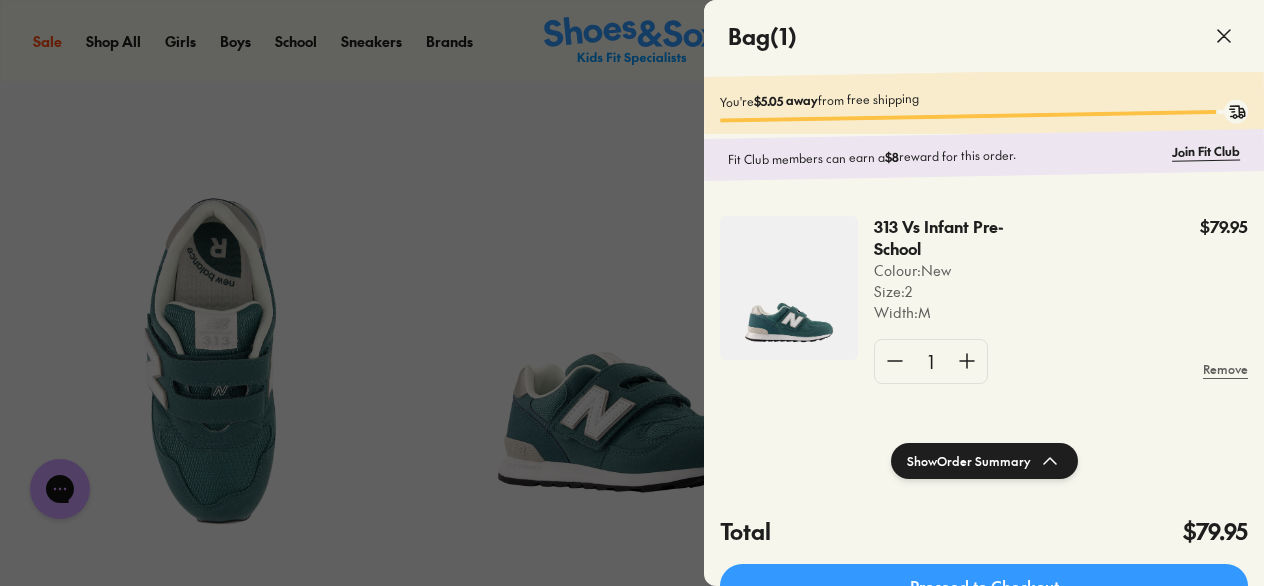 click 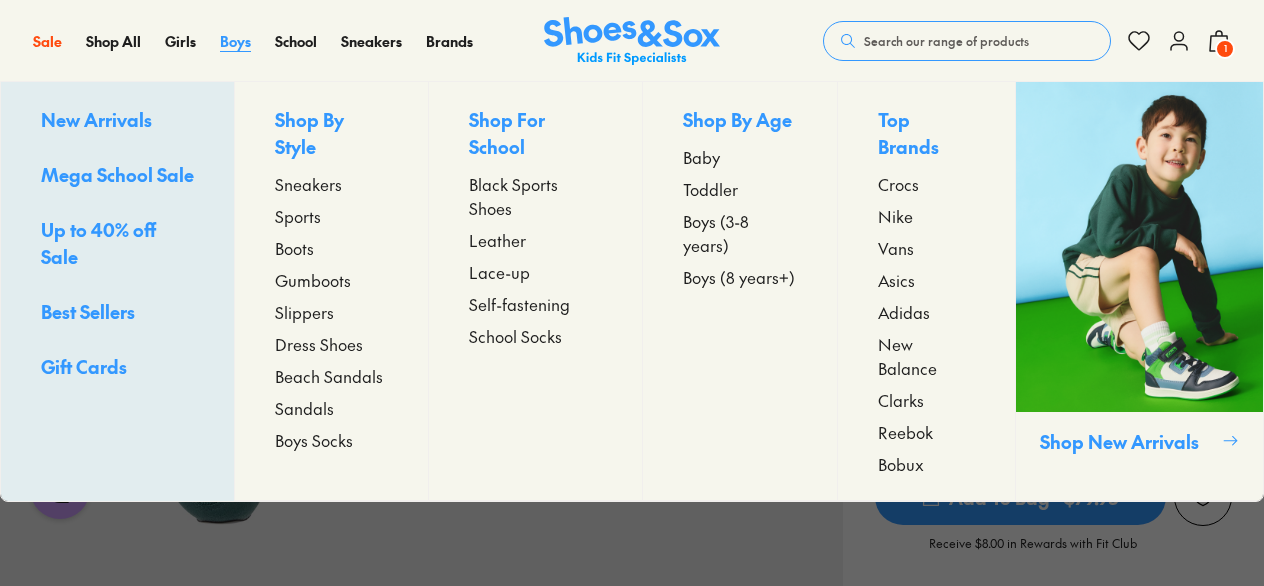 click on "Boys" at bounding box center (235, 41) 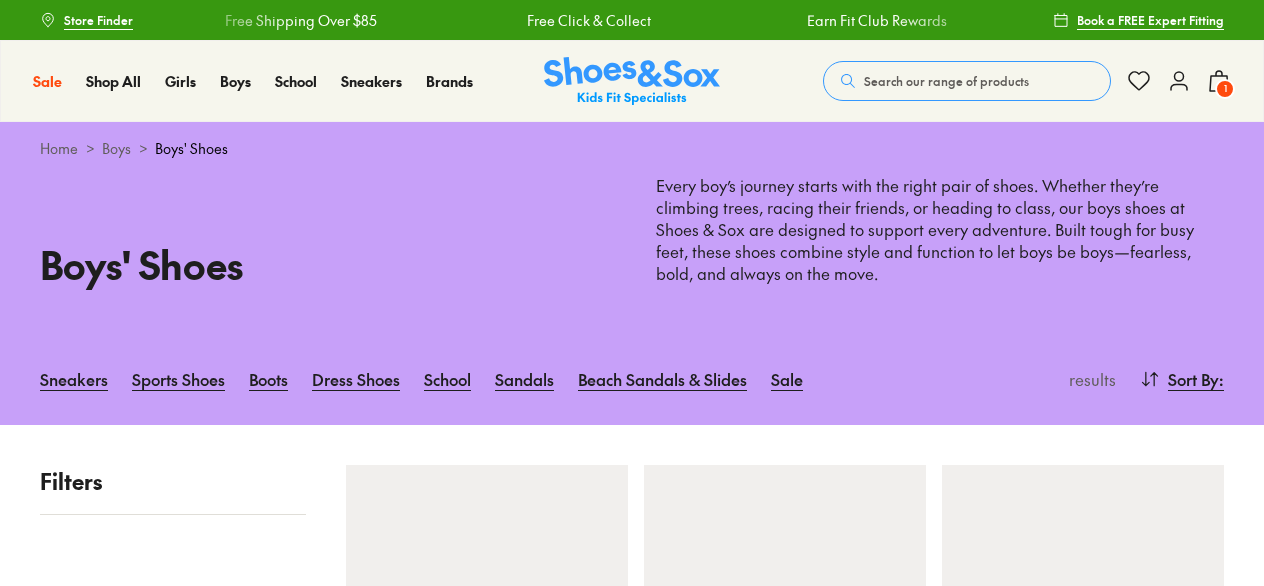 scroll, scrollTop: 0, scrollLeft: 0, axis: both 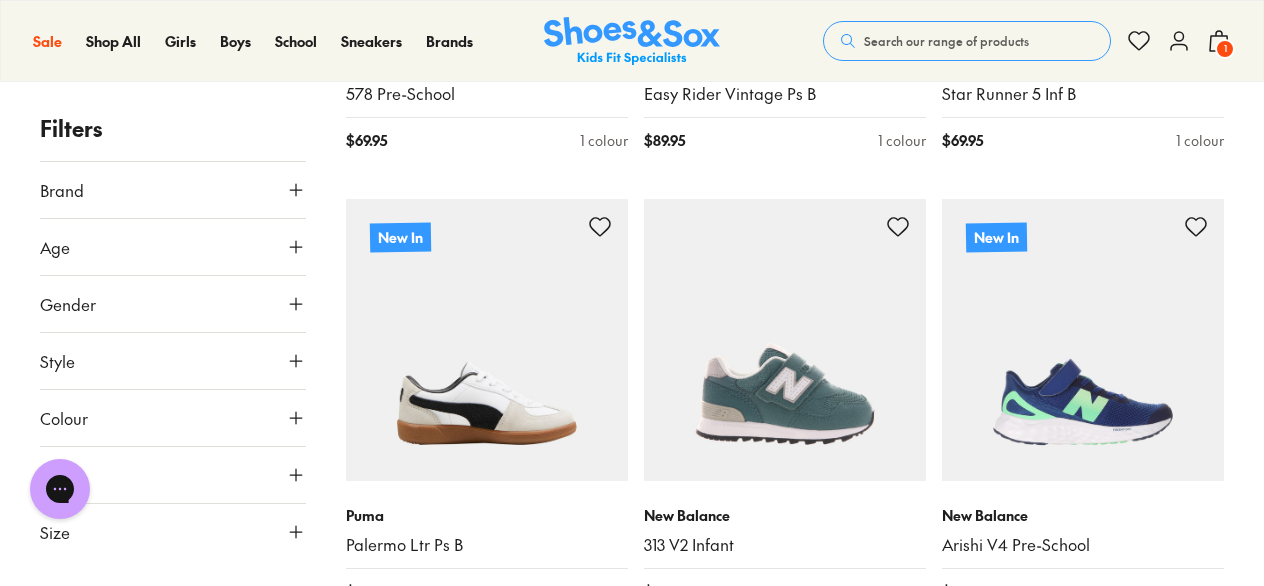 click 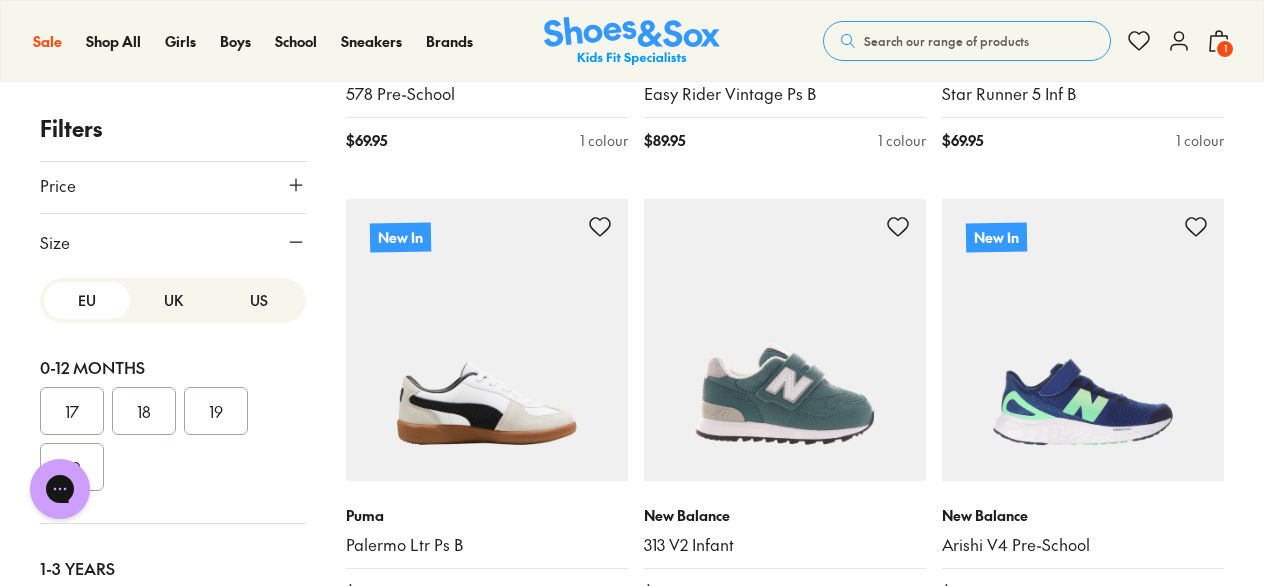 scroll, scrollTop: 347, scrollLeft: 0, axis: vertical 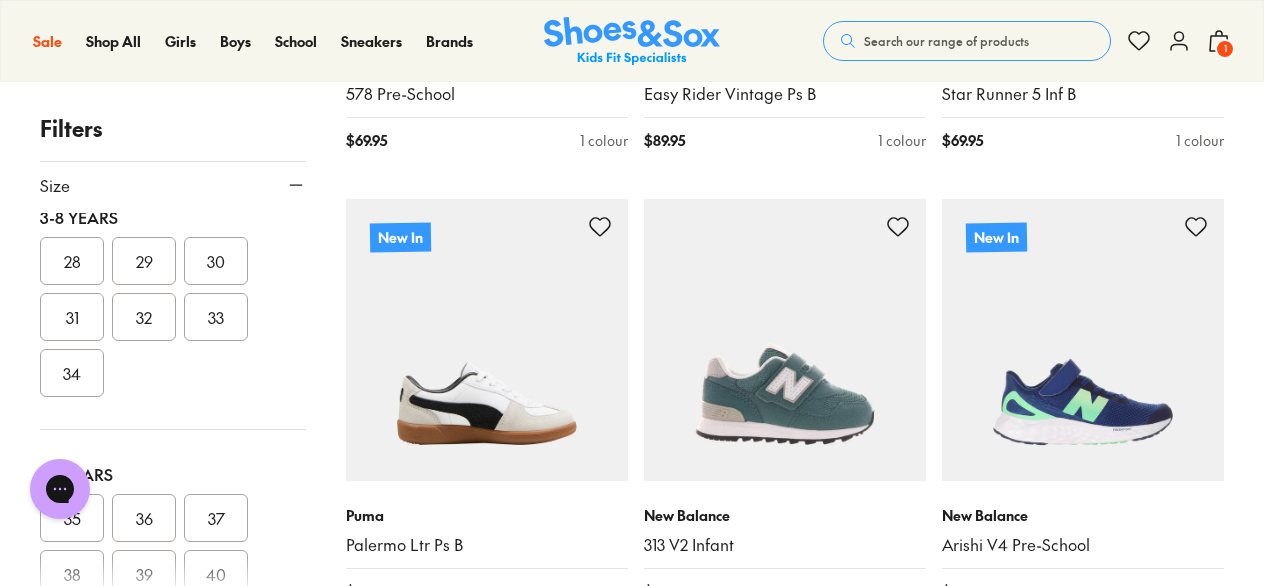 click on "34" at bounding box center (72, 373) 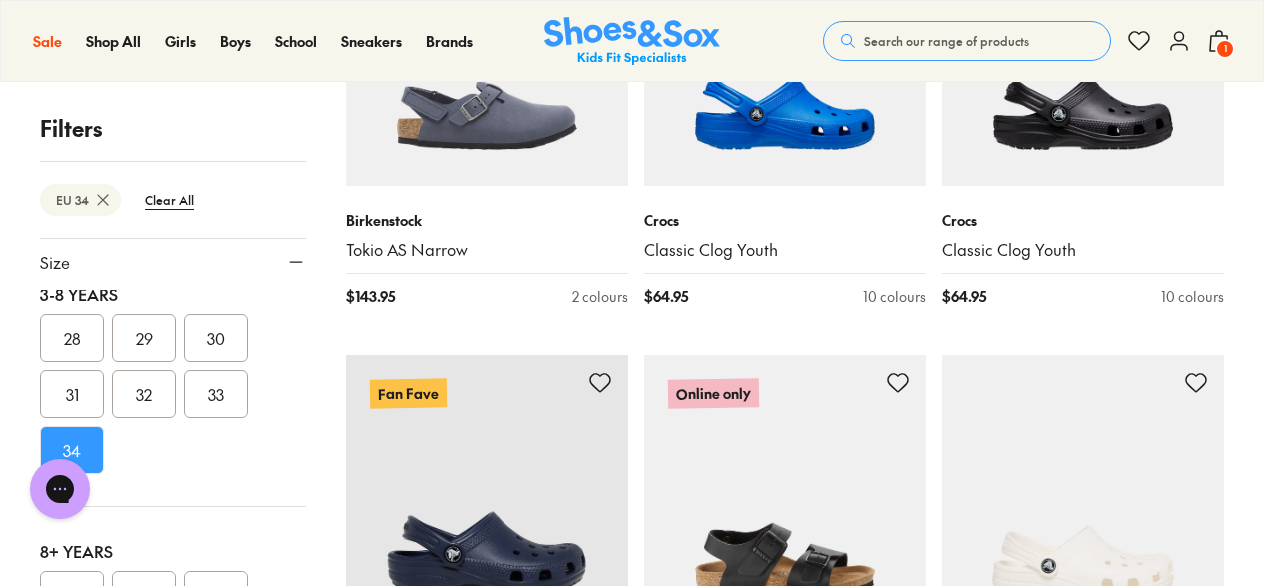 scroll, scrollTop: 2816, scrollLeft: 0, axis: vertical 